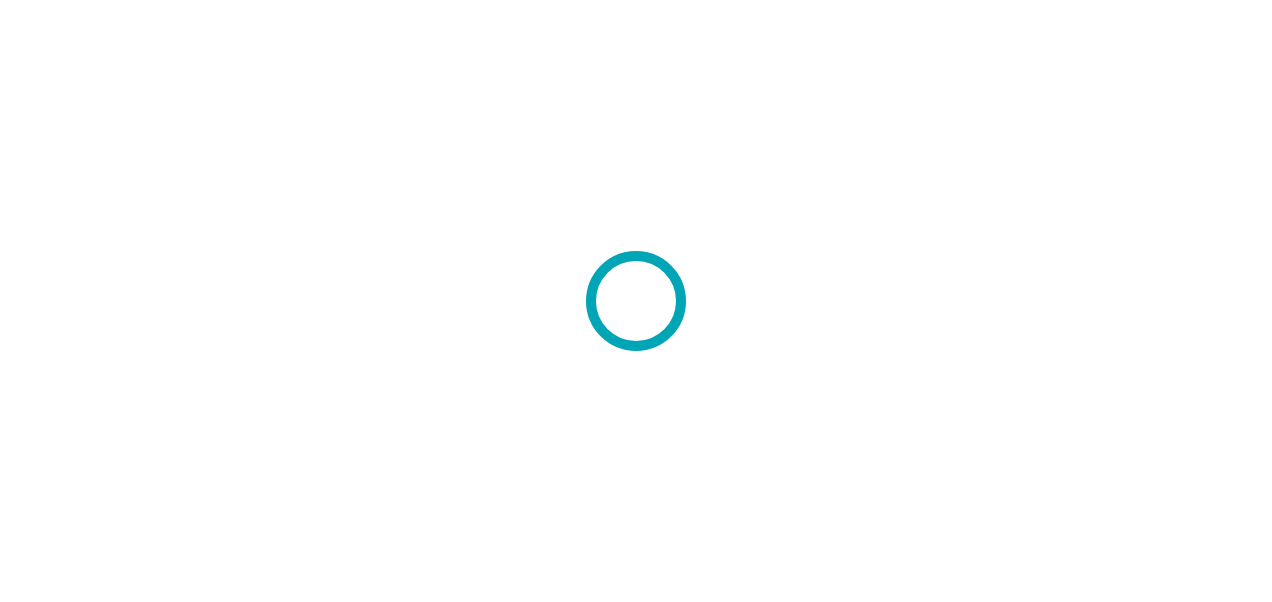 scroll, scrollTop: 0, scrollLeft: 0, axis: both 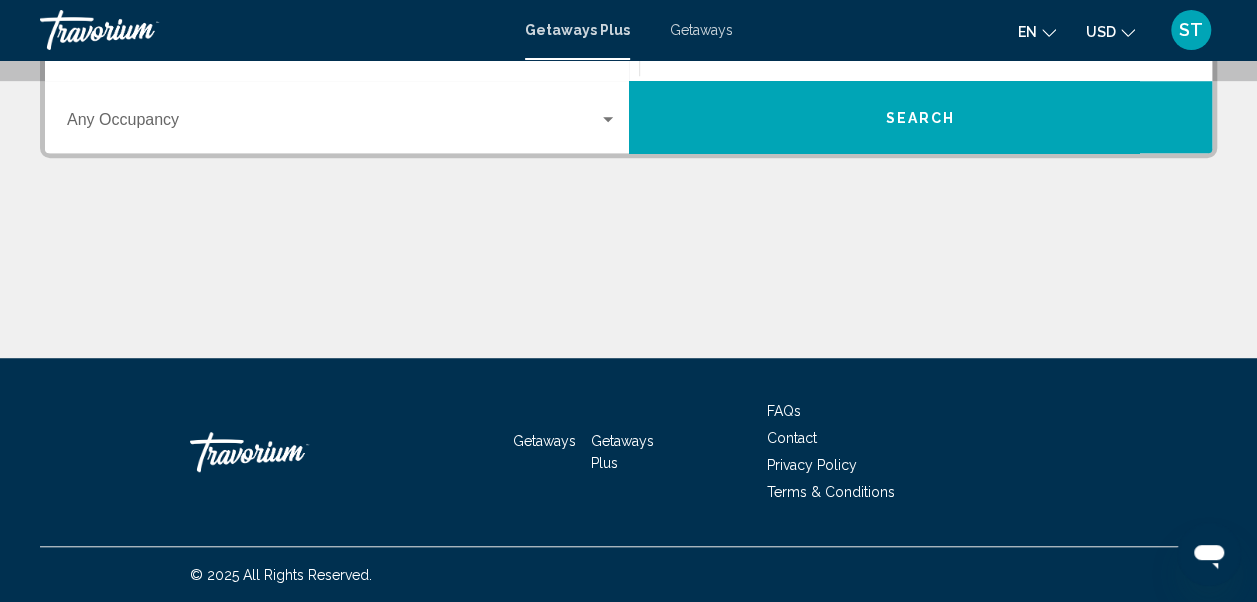 drag, startPoint x: 686, startPoint y: 298, endPoint x: 654, endPoint y: 342, distance: 54.405884 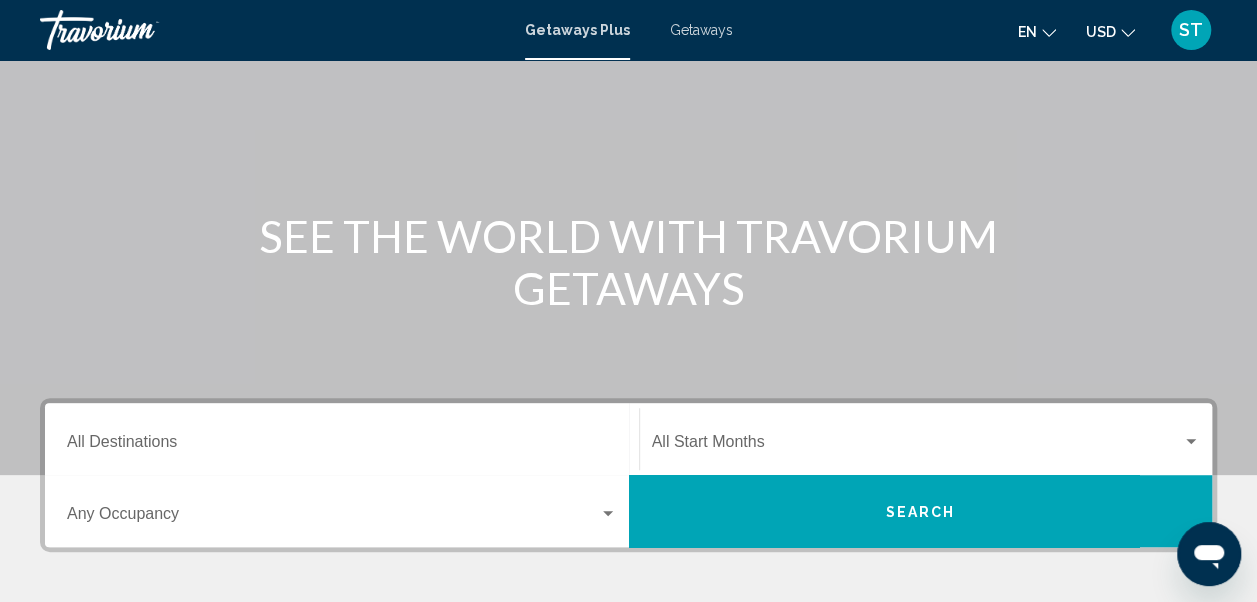 scroll, scrollTop: 0, scrollLeft: 0, axis: both 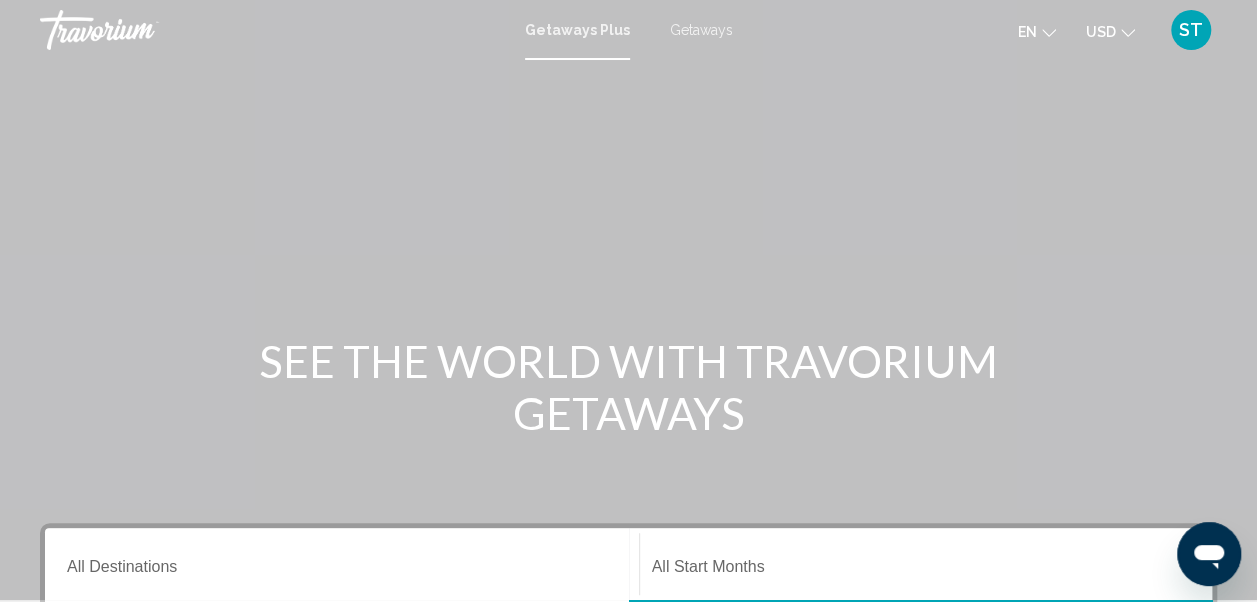 click on "SEE THE WORLD WITH TRAVORIUM GETAWAYS" at bounding box center (629, 387) 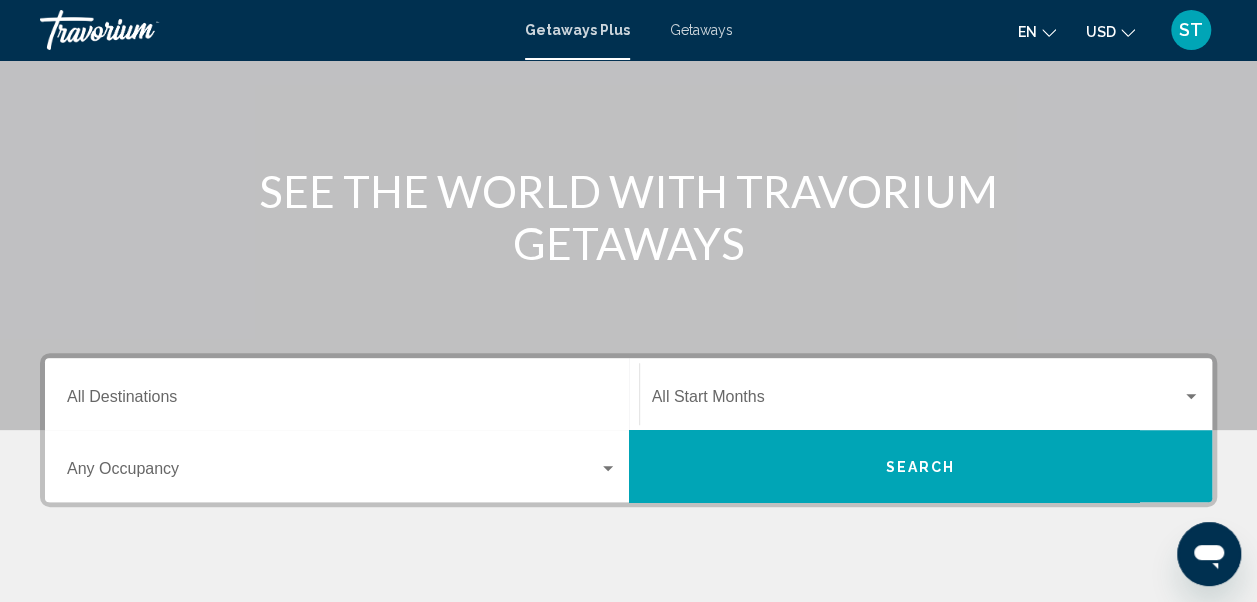 scroll, scrollTop: 200, scrollLeft: 0, axis: vertical 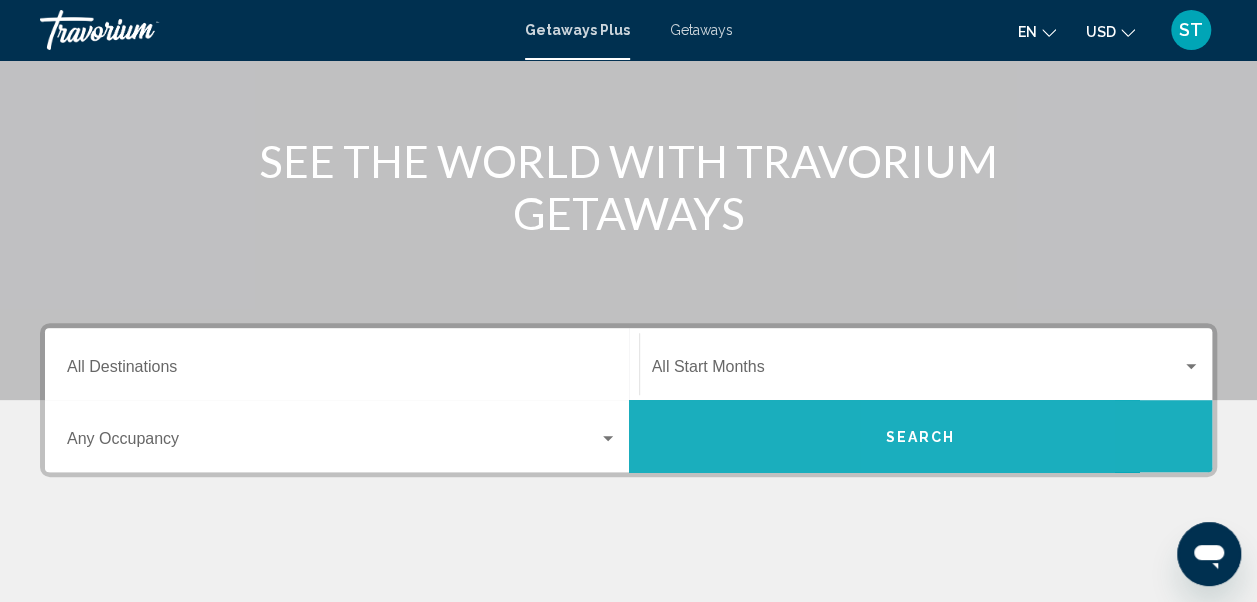 click on "Search" at bounding box center (920, 437) 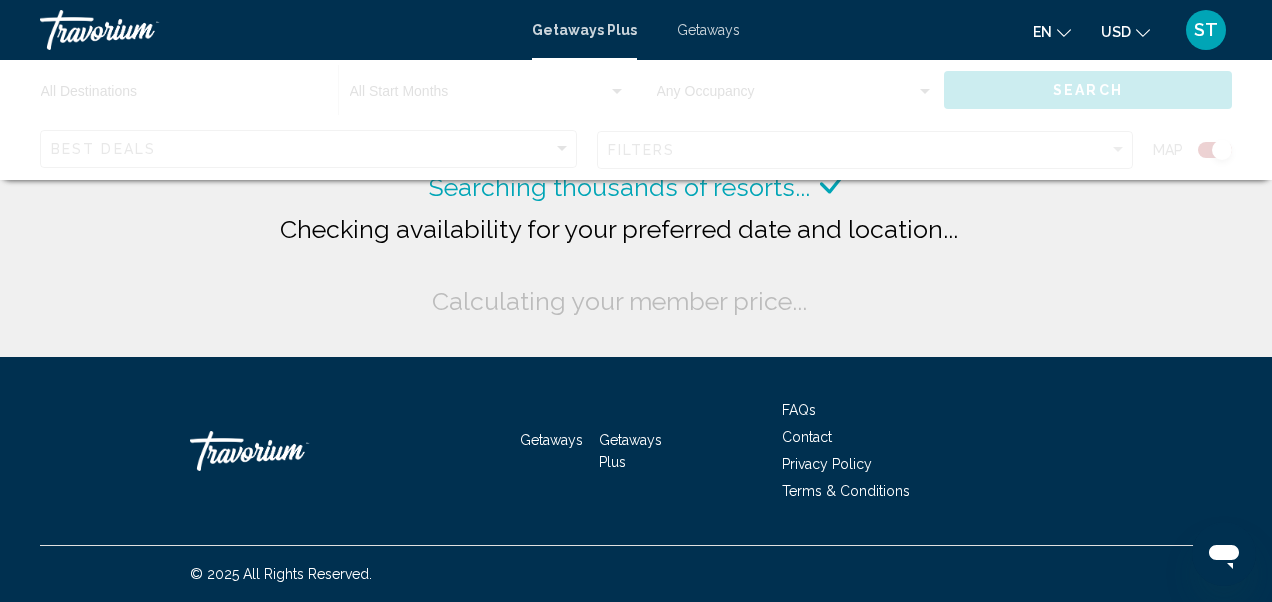 click on "Getaways Plus" at bounding box center [630, 451] 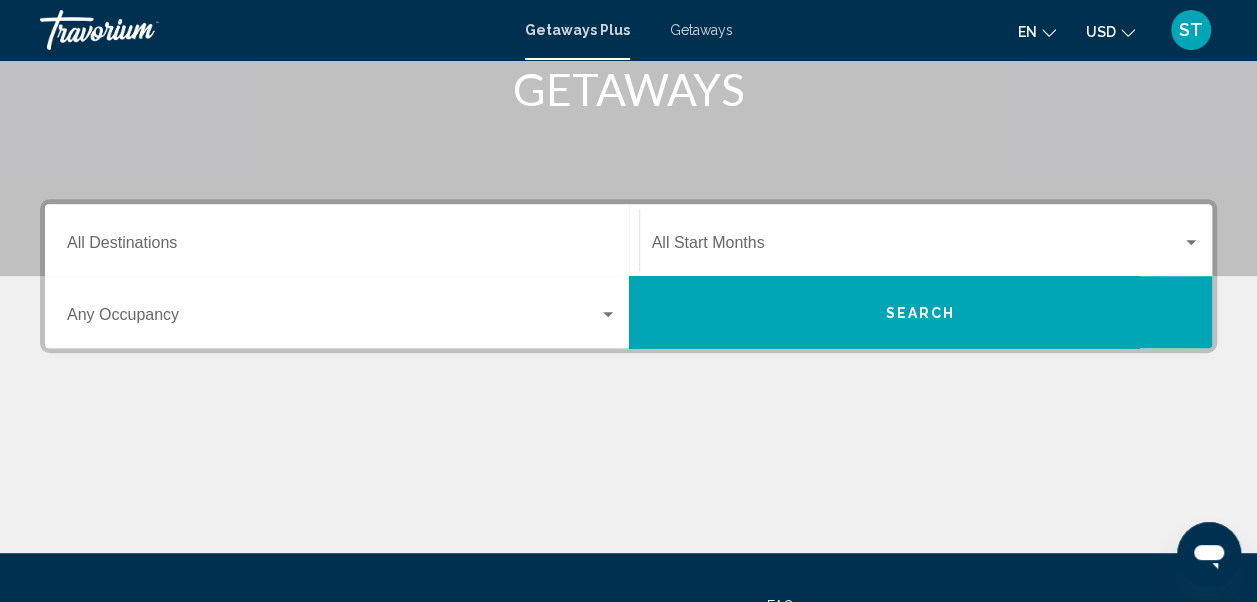 scroll, scrollTop: 319, scrollLeft: 0, axis: vertical 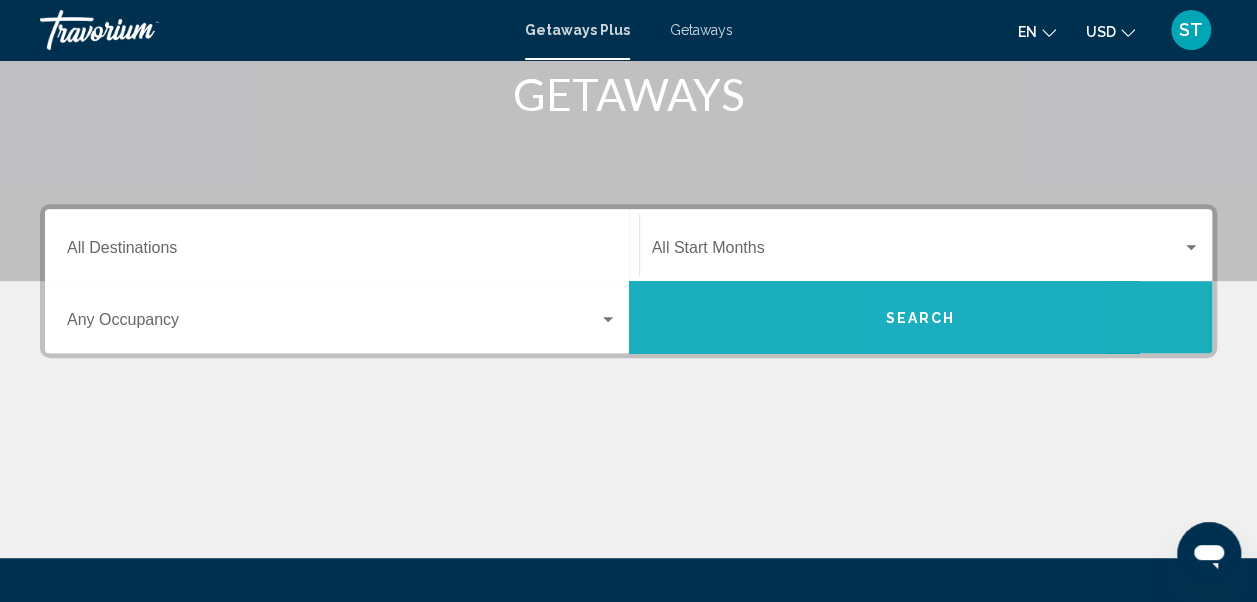 click on "Search" at bounding box center (920, 318) 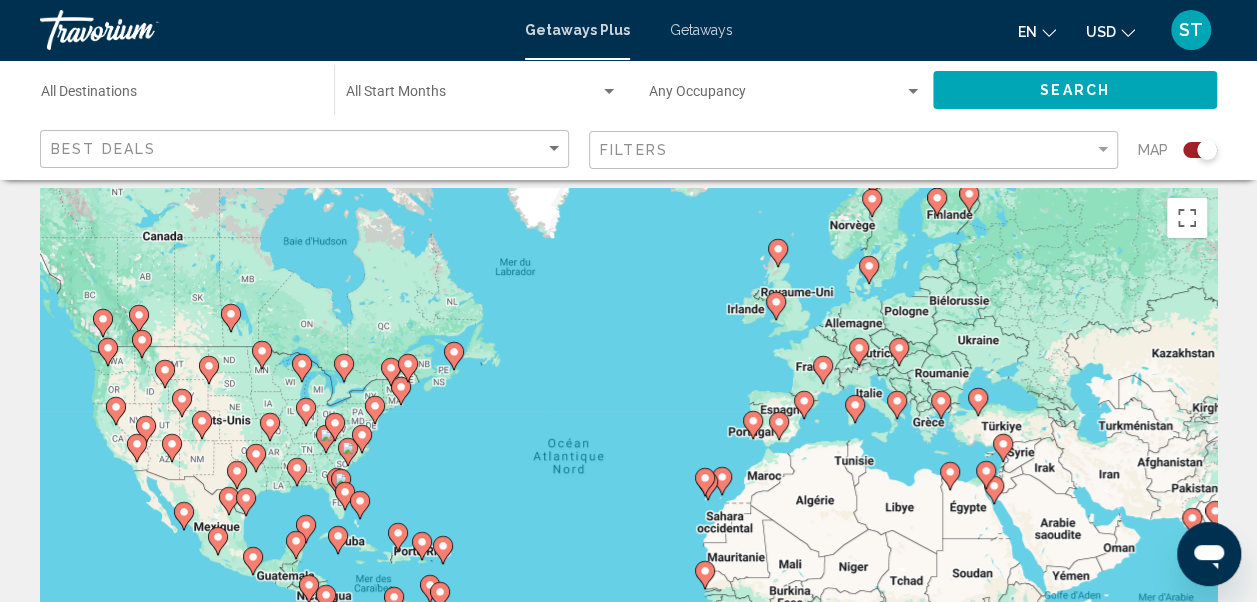 scroll, scrollTop: 0, scrollLeft: 0, axis: both 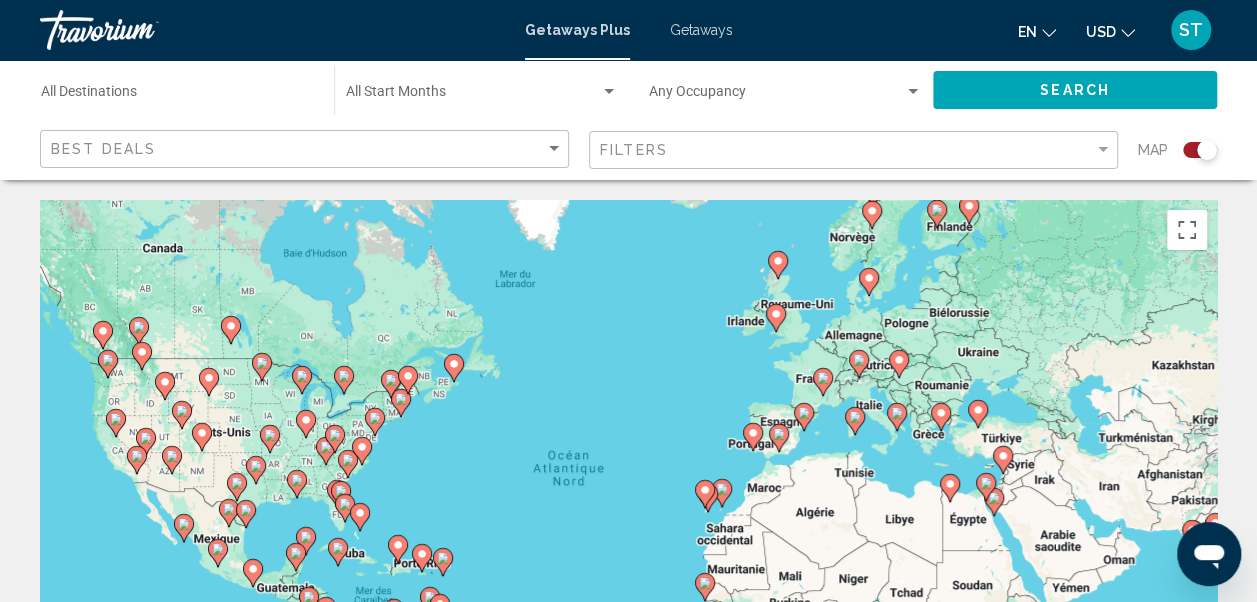 click on "Getaways Plus" at bounding box center (577, 30) 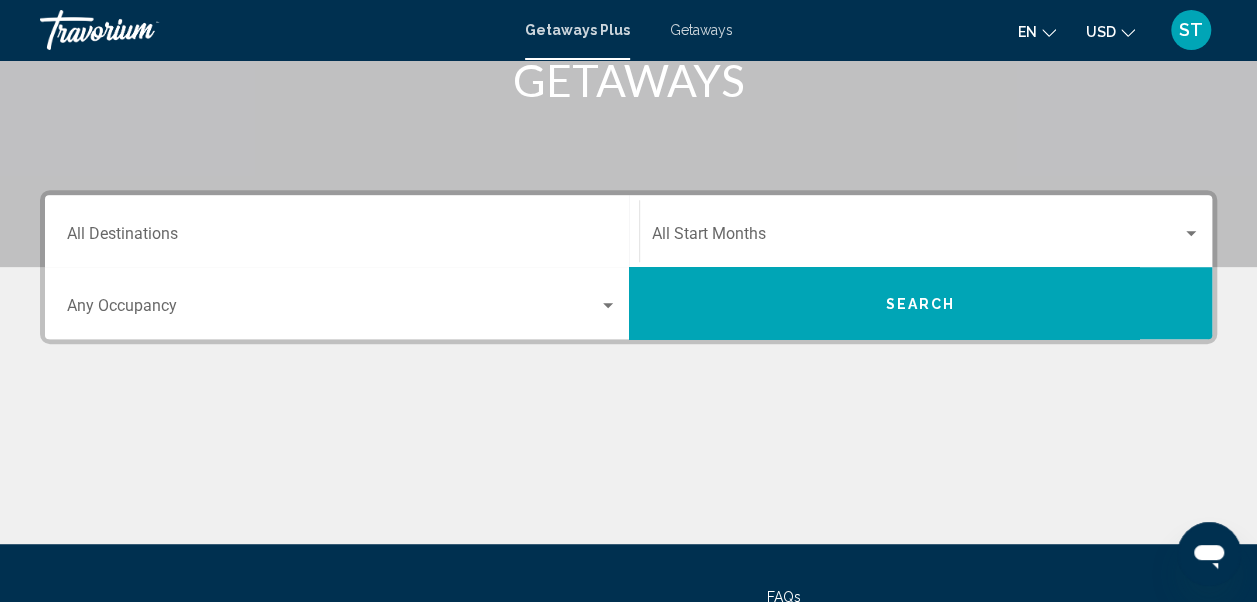 scroll, scrollTop: 219, scrollLeft: 0, axis: vertical 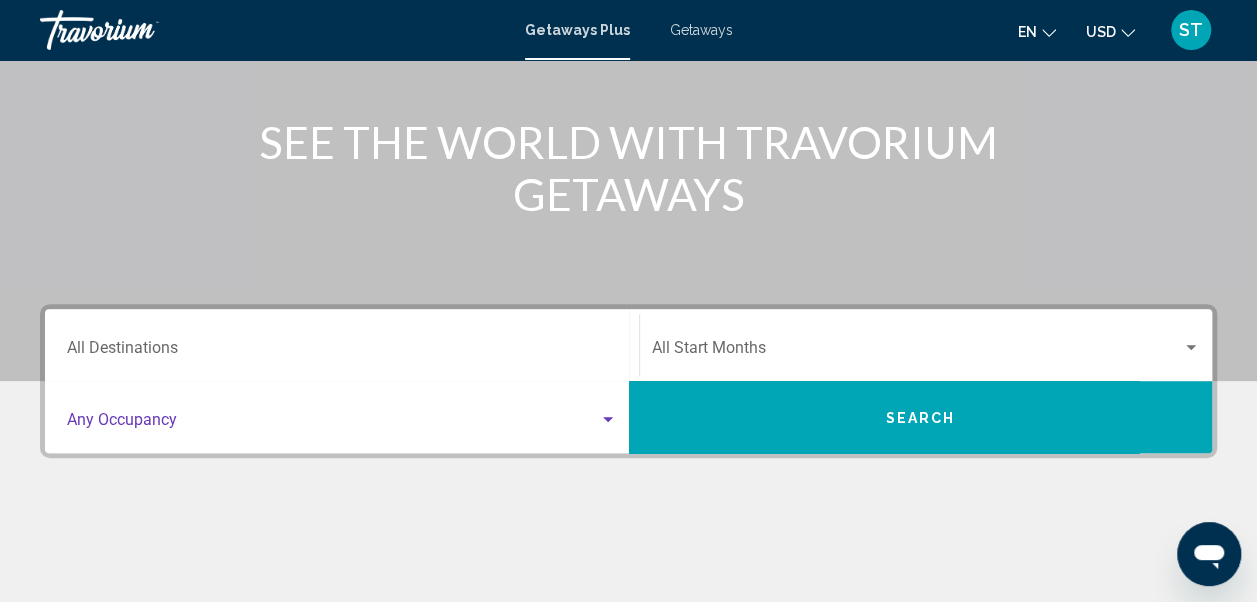 click at bounding box center [333, 424] 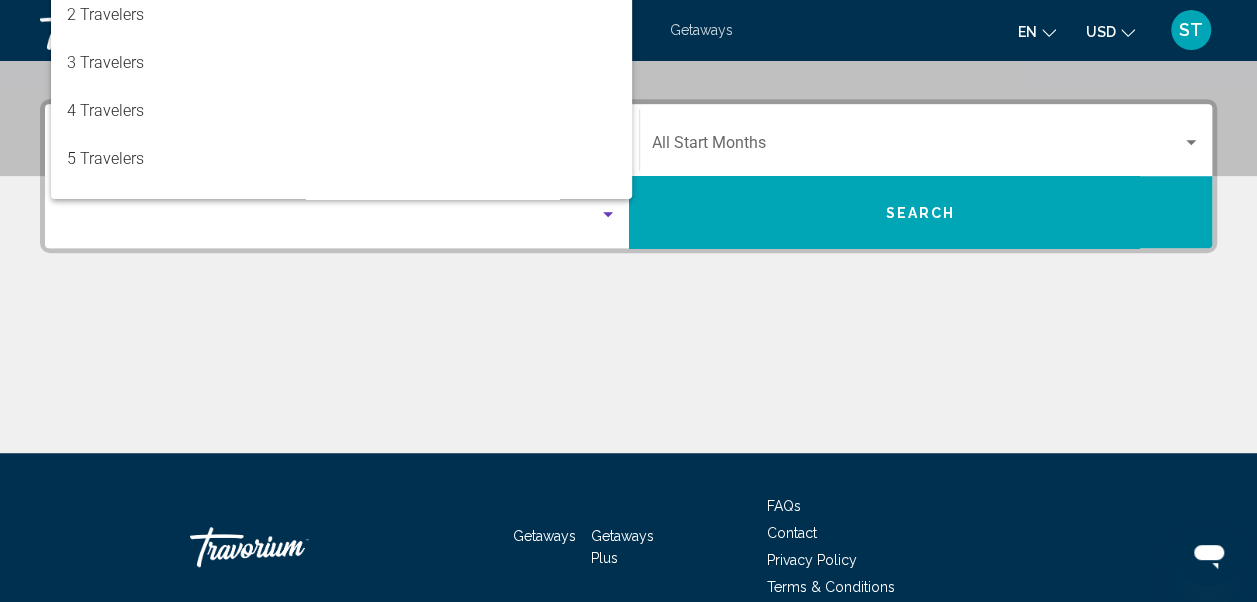 scroll, scrollTop: 458, scrollLeft: 0, axis: vertical 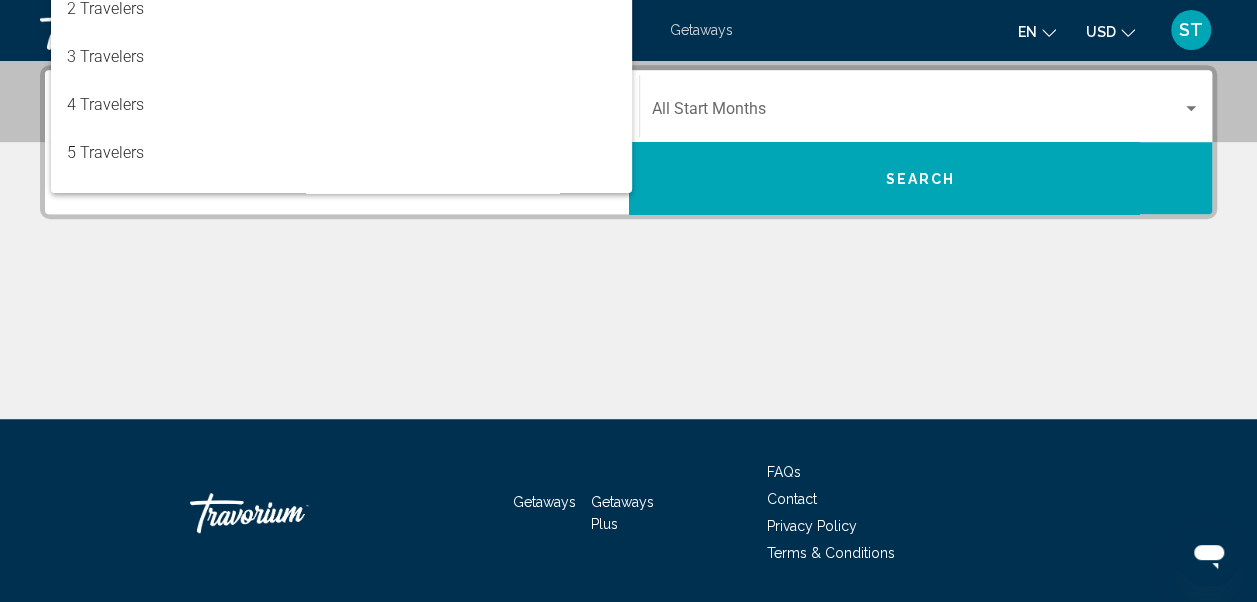 click at bounding box center [628, 301] 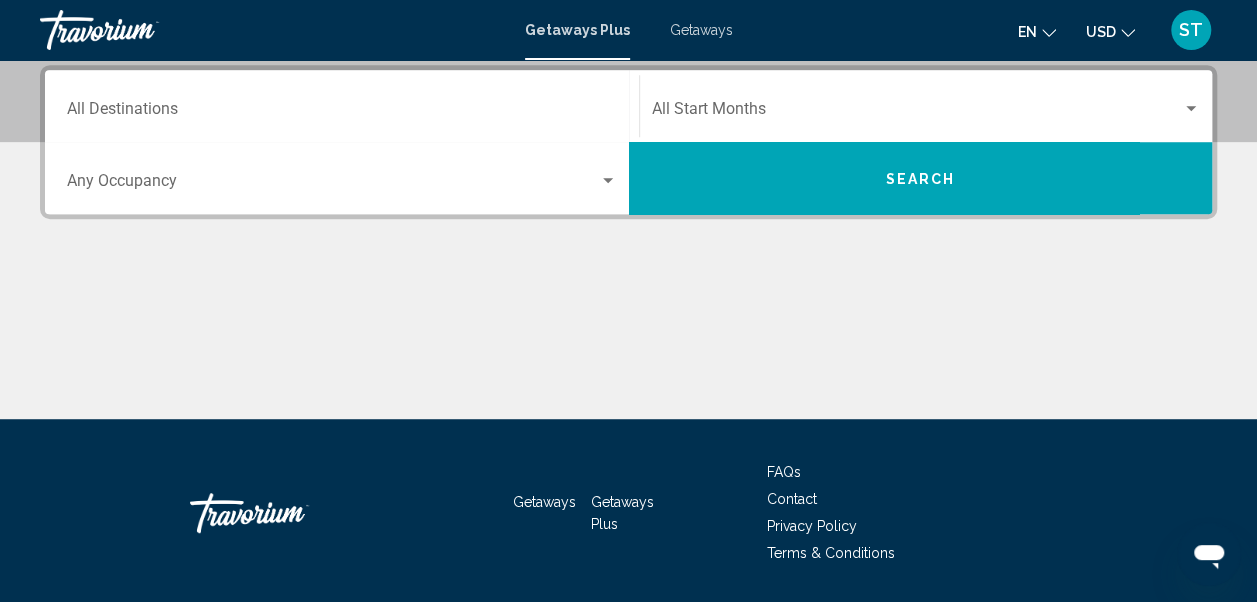 click on "Getaways" at bounding box center [701, 30] 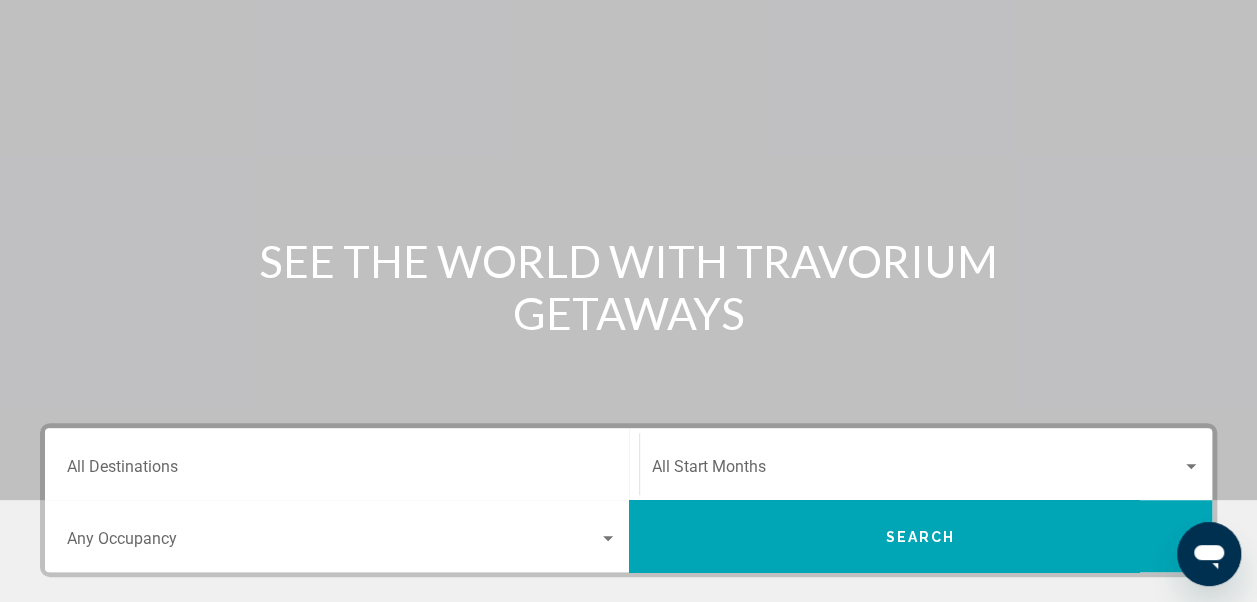 scroll, scrollTop: 0, scrollLeft: 0, axis: both 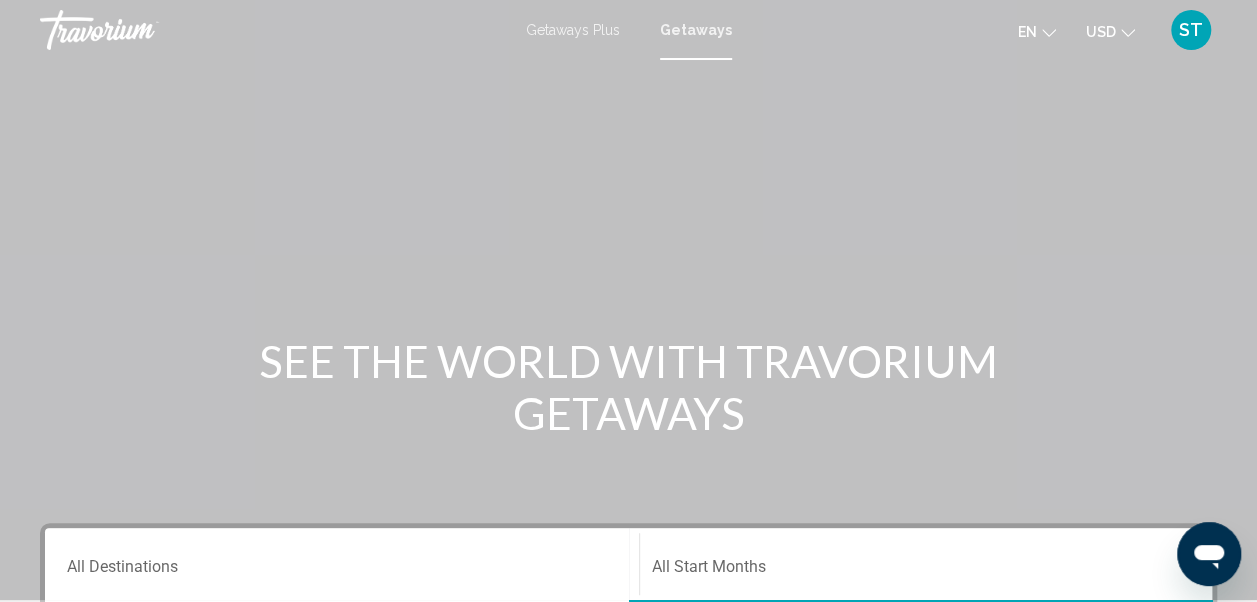 click on "Getaways Plus" at bounding box center [573, 30] 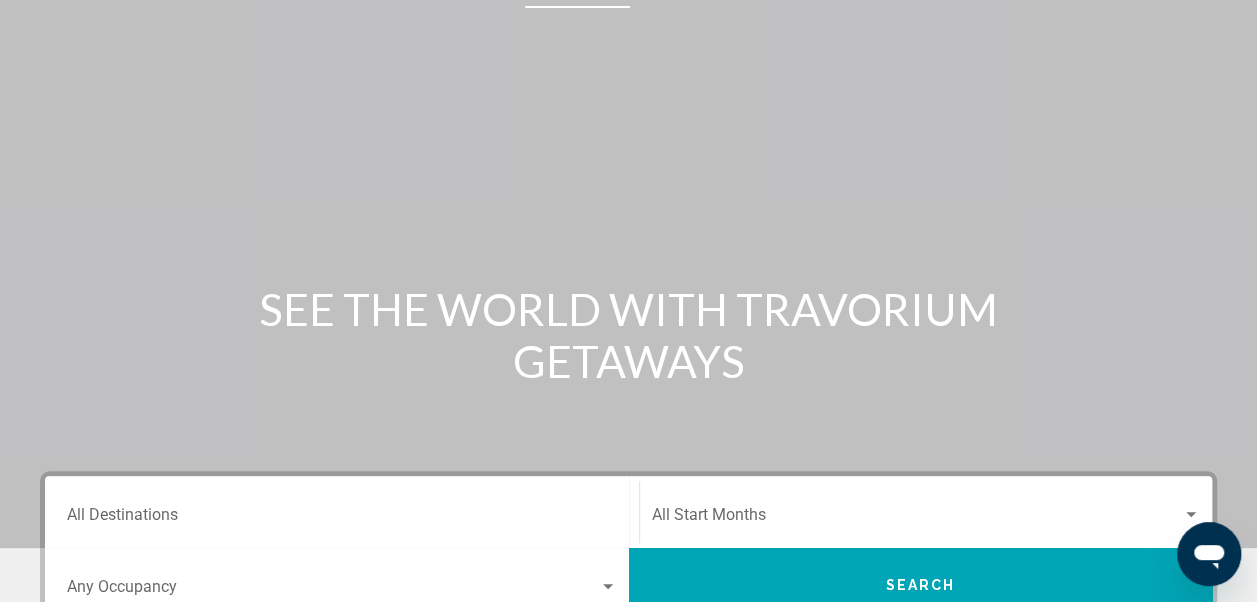 scroll, scrollTop: 0, scrollLeft: 0, axis: both 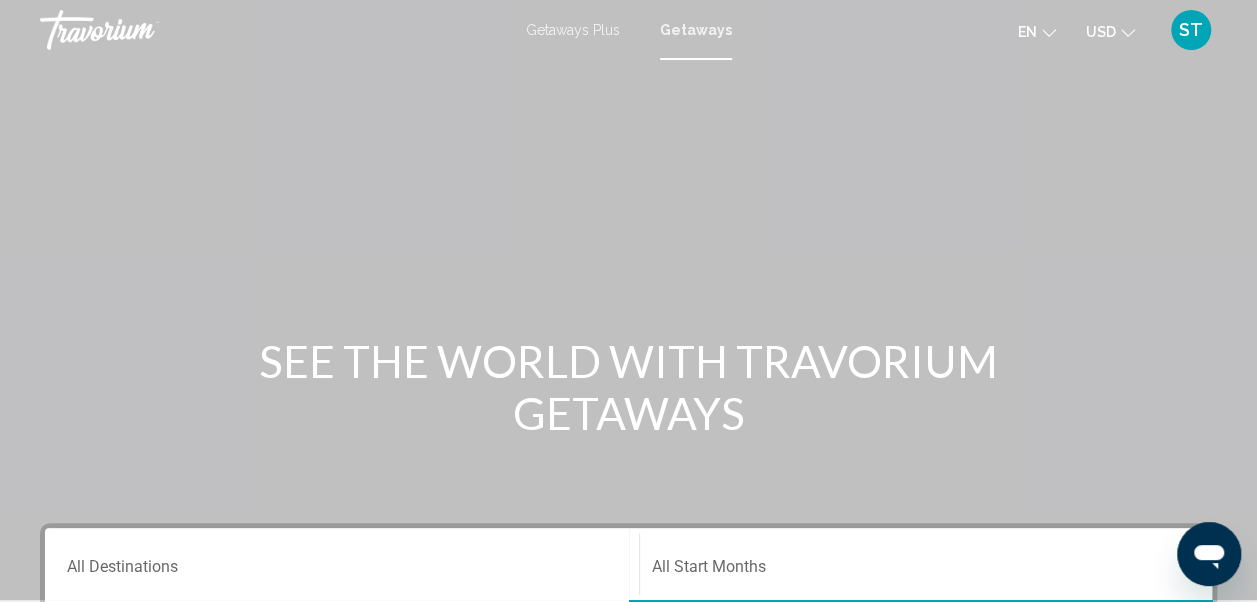 click on "Getaways Plus" at bounding box center [573, 30] 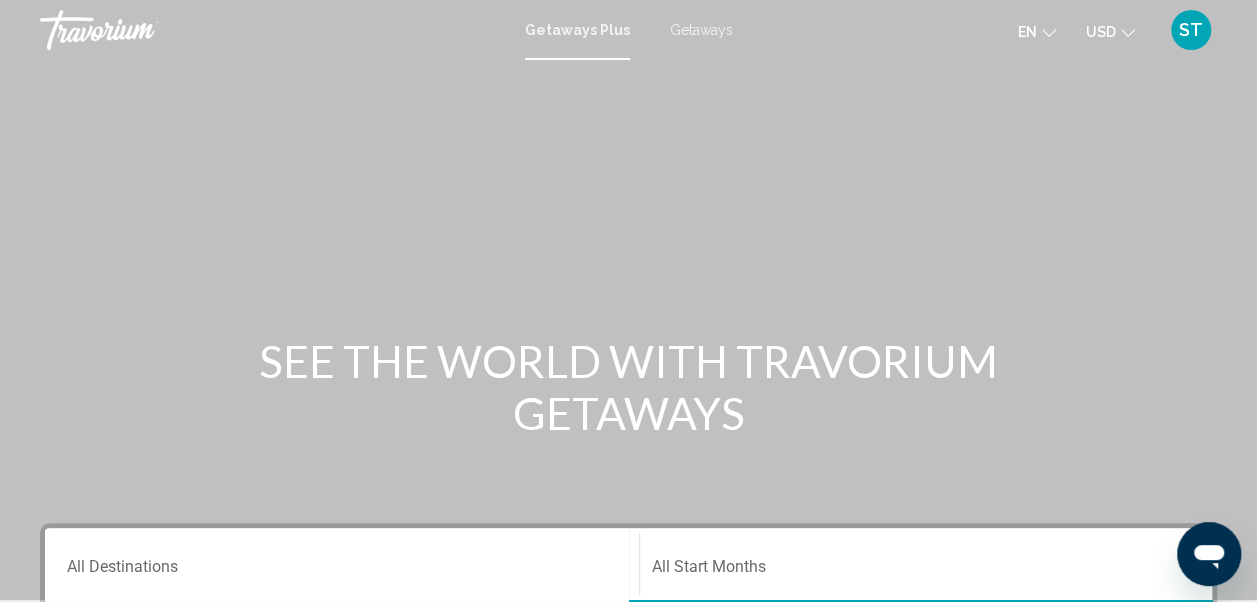 click on "Getaways Plus" at bounding box center [577, 30] 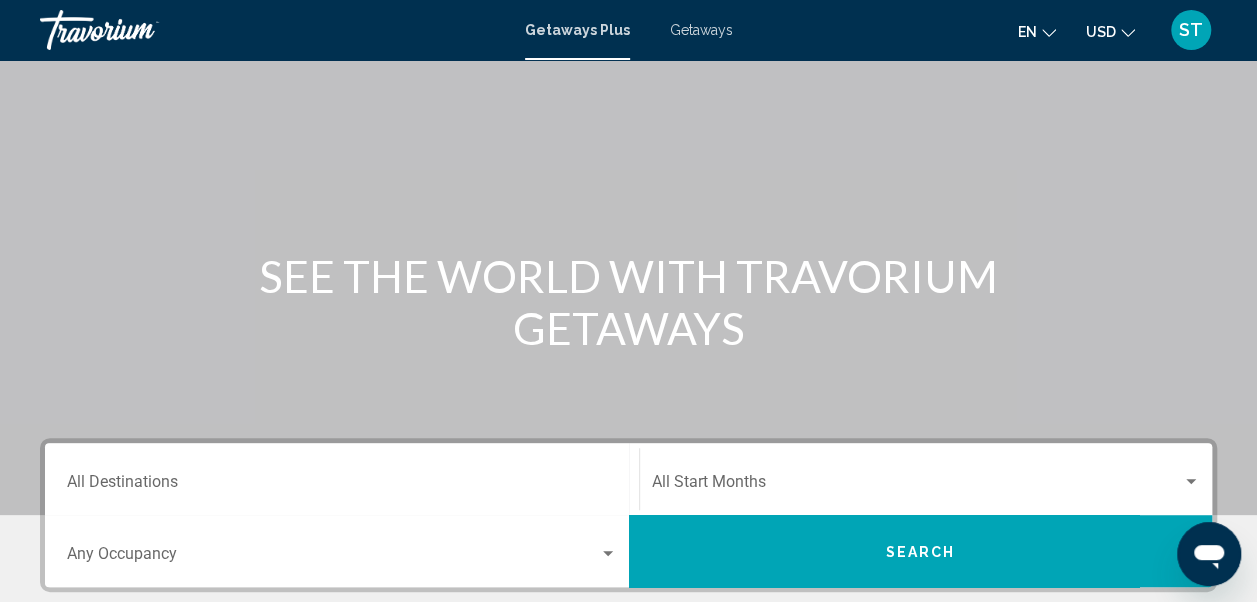 scroll, scrollTop: 400, scrollLeft: 0, axis: vertical 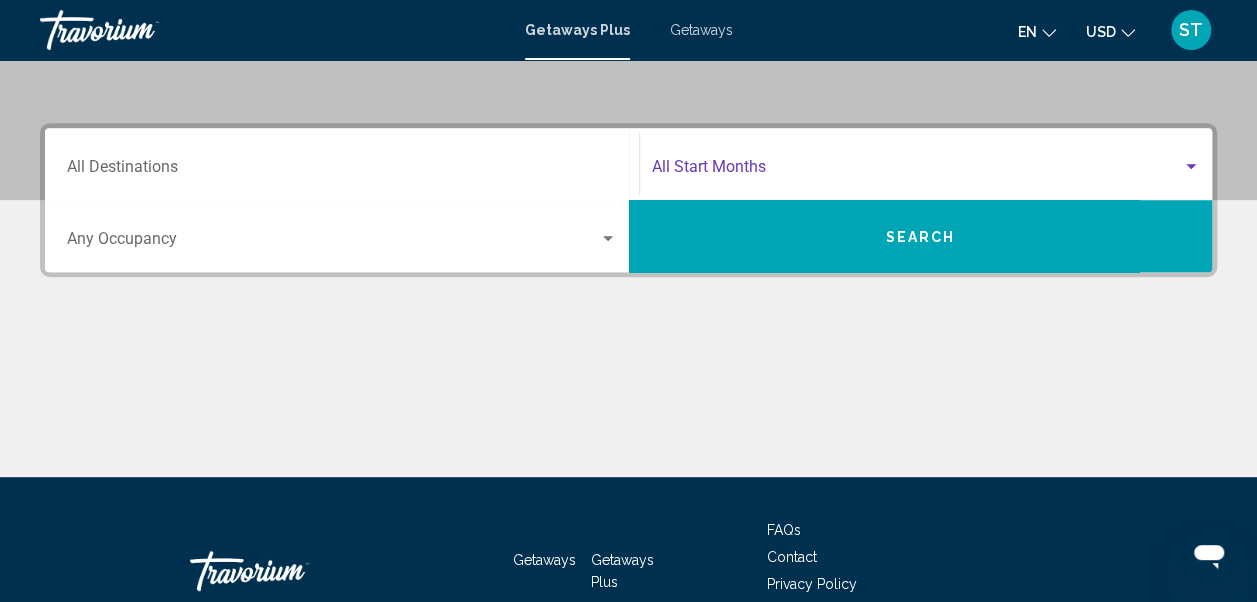 click at bounding box center (1191, 167) 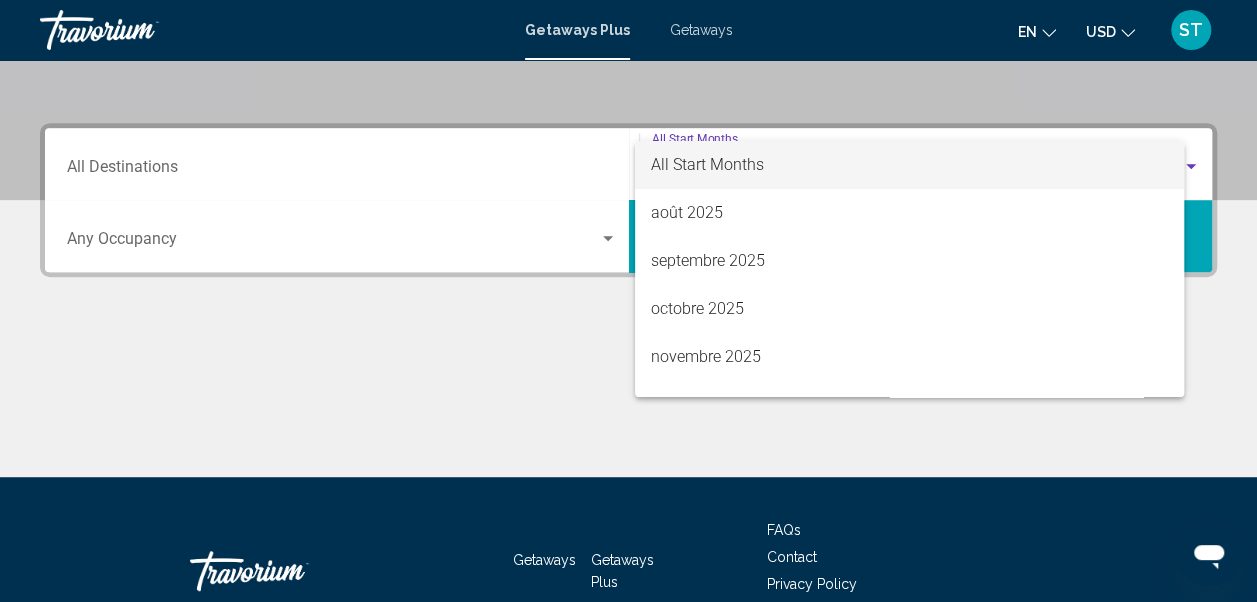 scroll, scrollTop: 458, scrollLeft: 0, axis: vertical 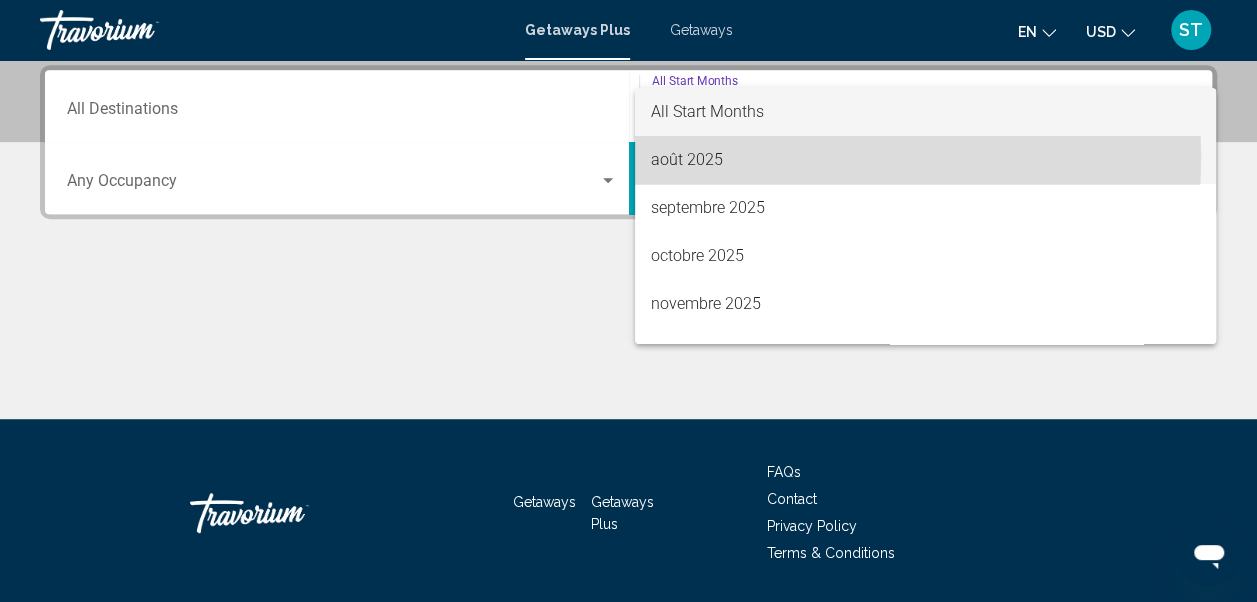 click on "août 2025" at bounding box center [925, 160] 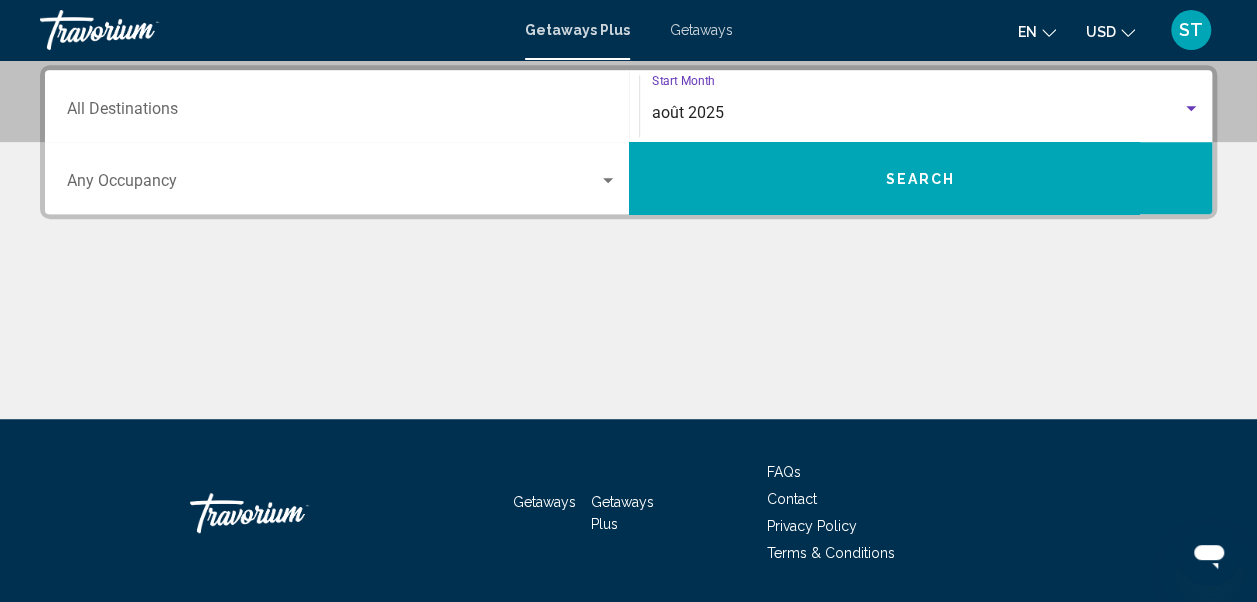 click on "Search" at bounding box center [920, 179] 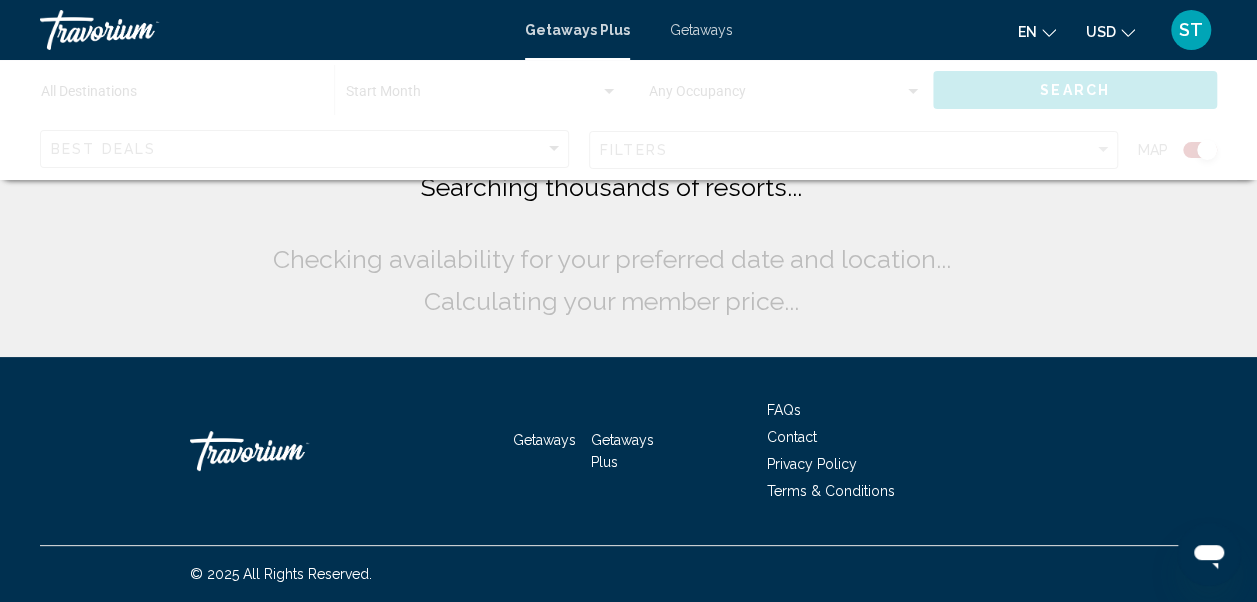 scroll, scrollTop: 0, scrollLeft: 0, axis: both 